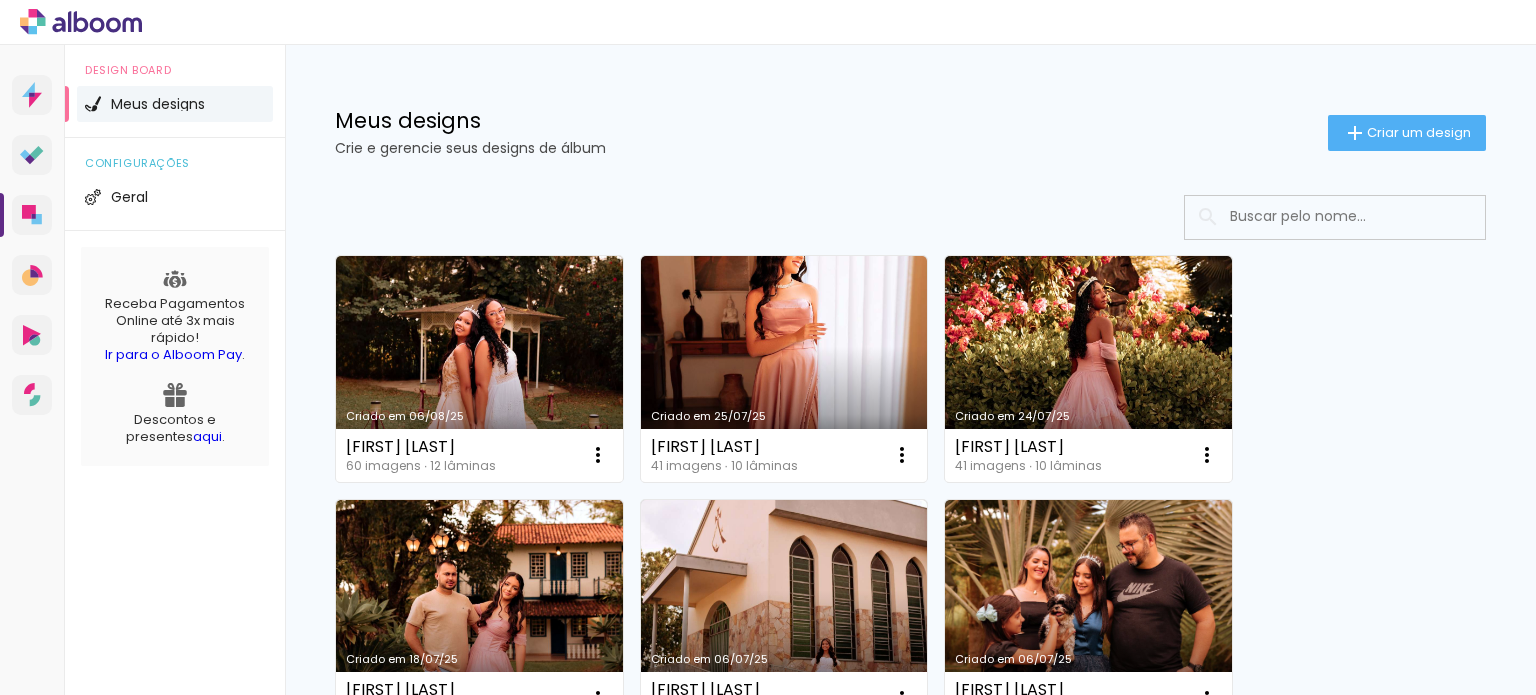 scroll, scrollTop: 0, scrollLeft: 0, axis: both 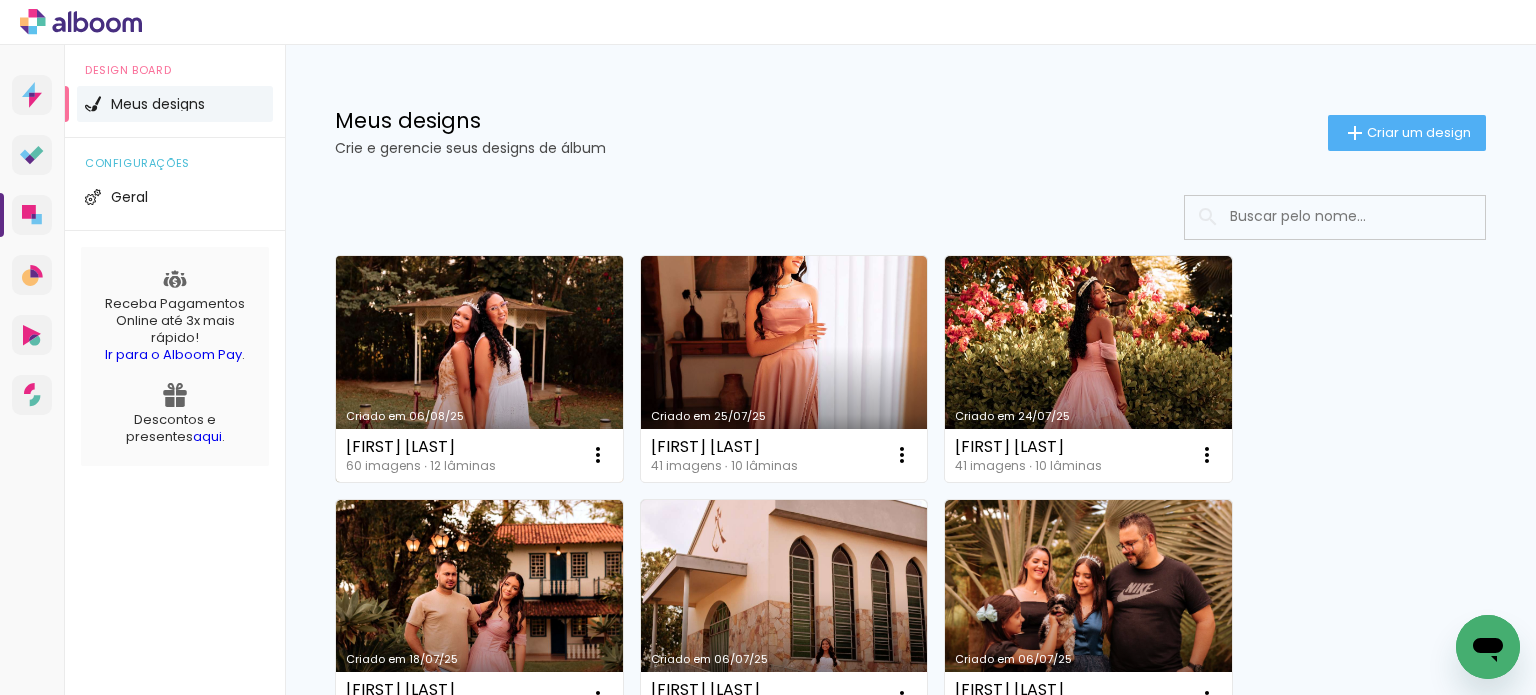 click on "Criado em 06/08/25" at bounding box center [479, 369] 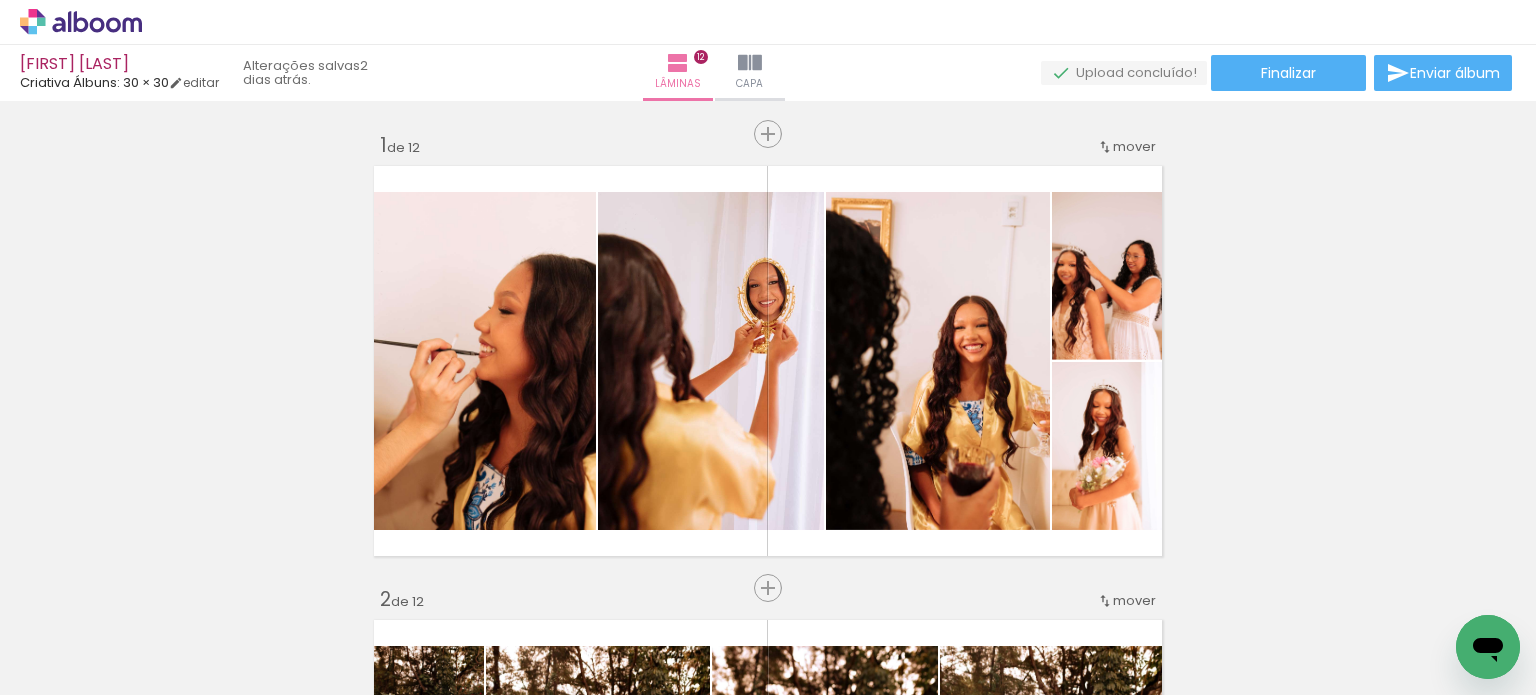 click on "Adicionar
Fotos" at bounding box center (71, 668) 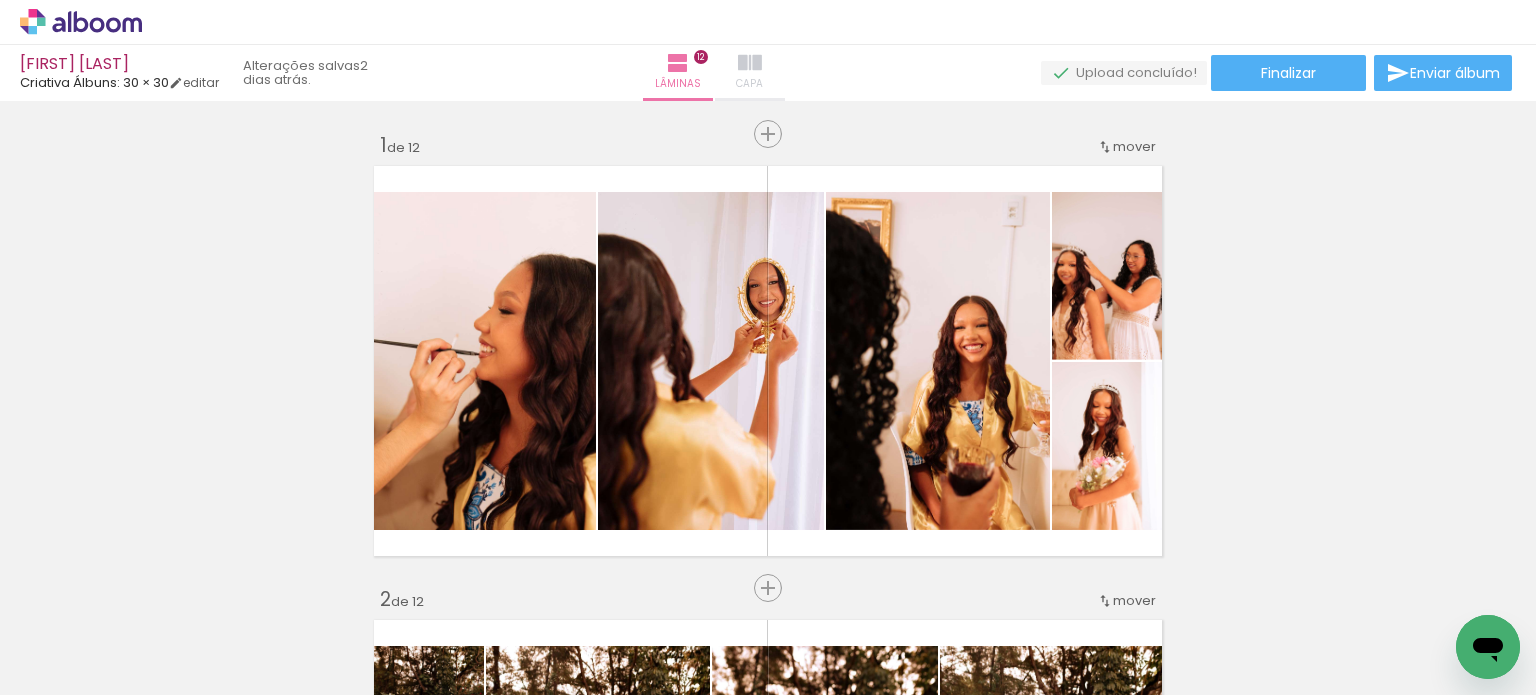 click at bounding box center [750, 63] 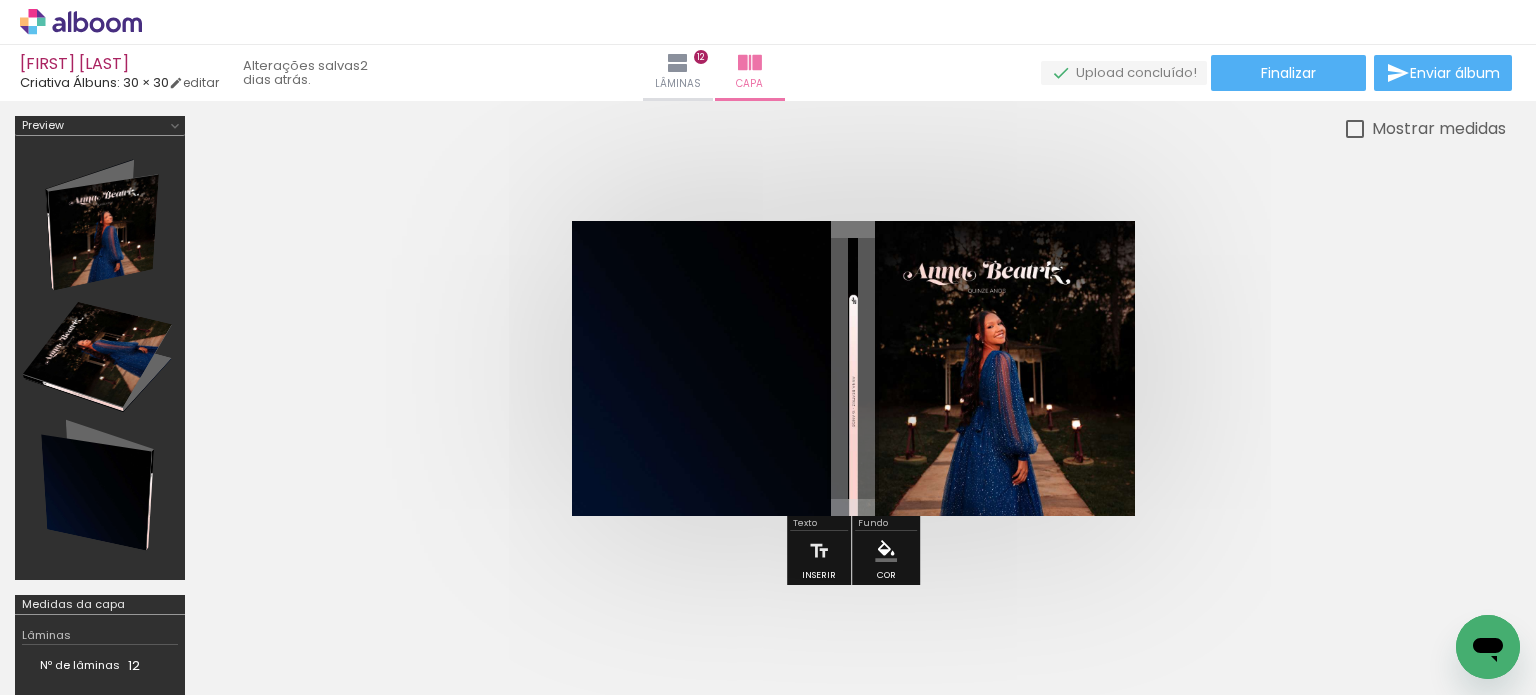 scroll, scrollTop: 0, scrollLeft: 5353, axis: horizontal 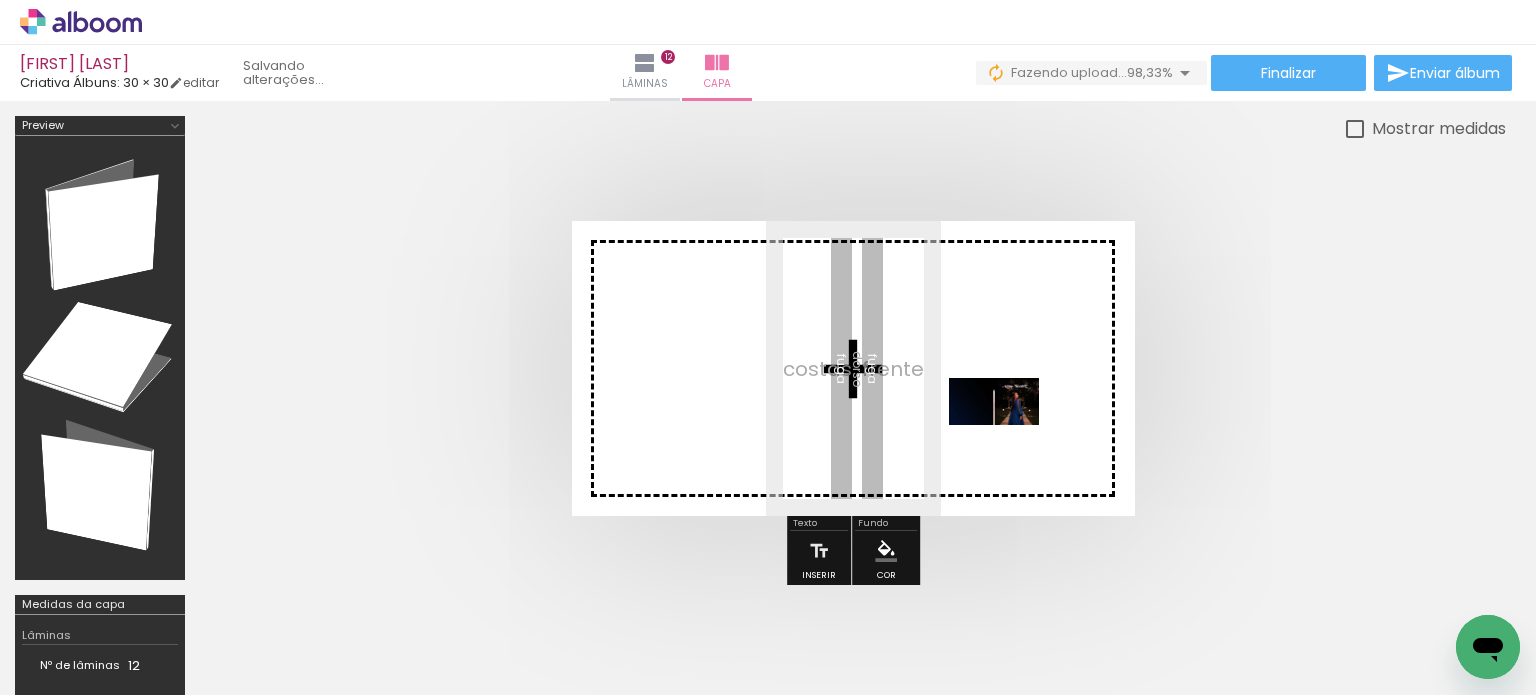 drag, startPoint x: 1434, startPoint y: 649, endPoint x: 974, endPoint y: 409, distance: 518.84485 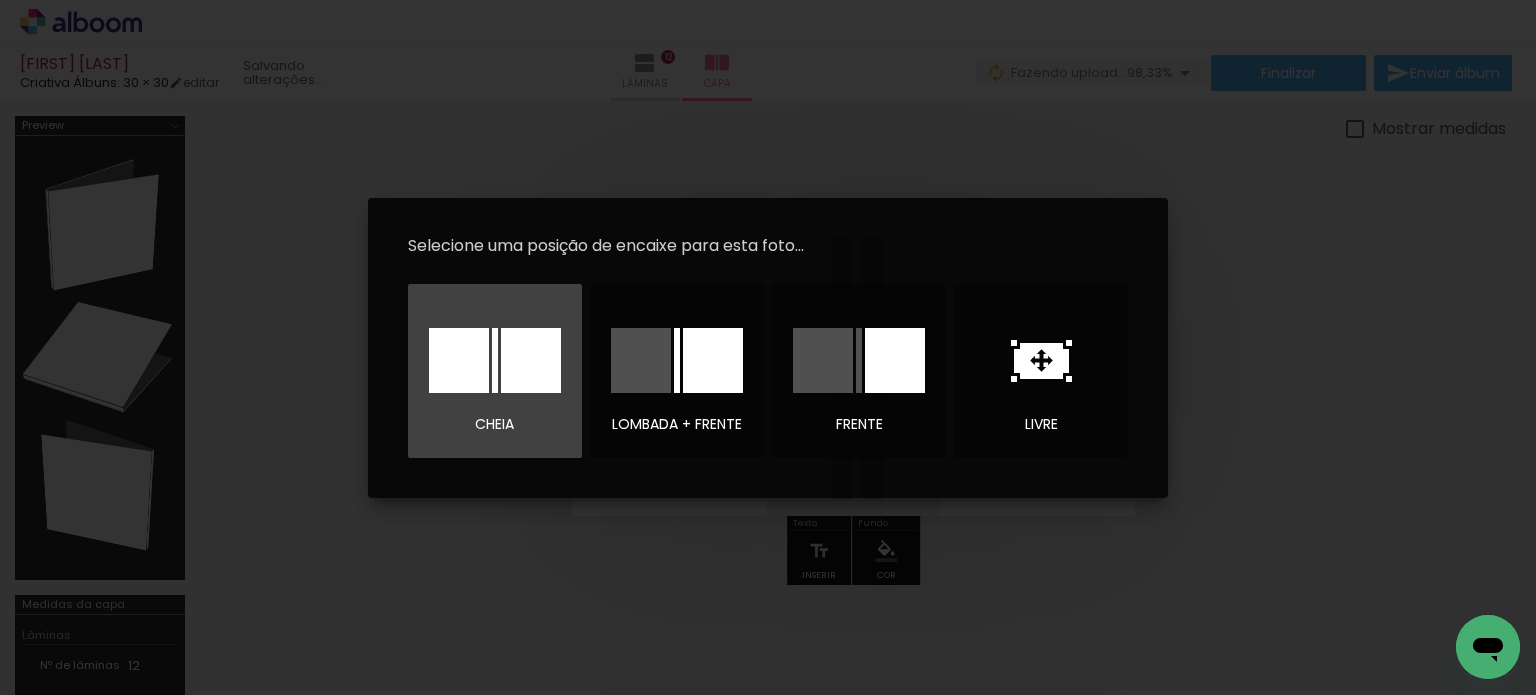 click at bounding box center [531, 360] 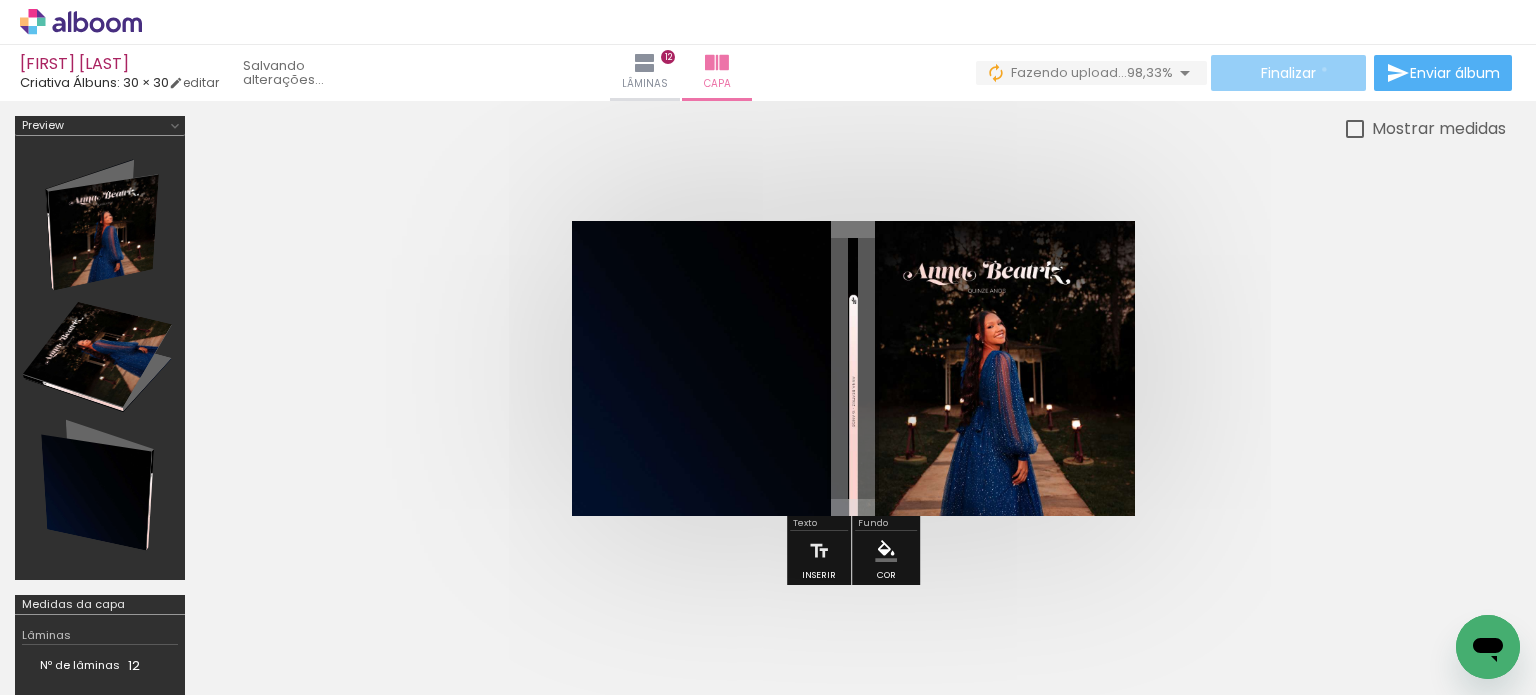 click on "Finalizar" 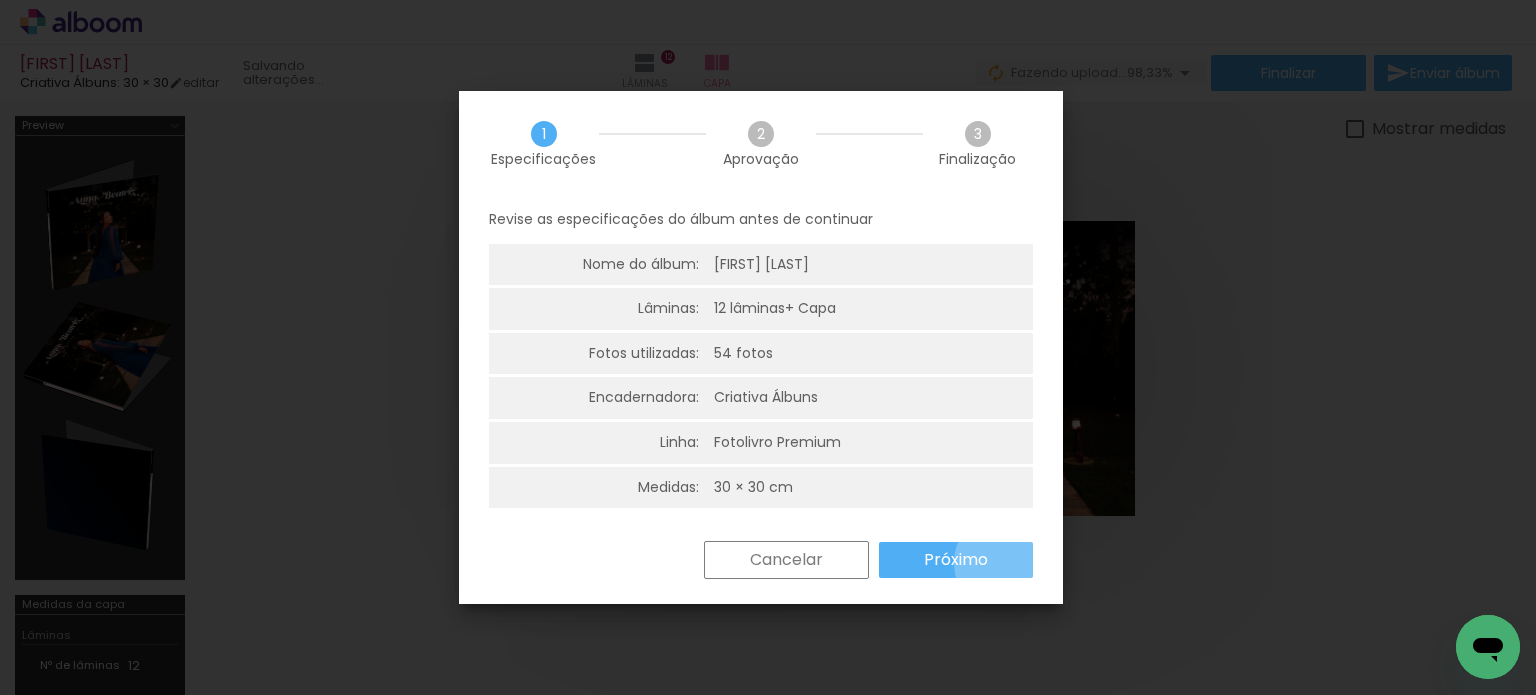 click on "Próximo" at bounding box center [956, 560] 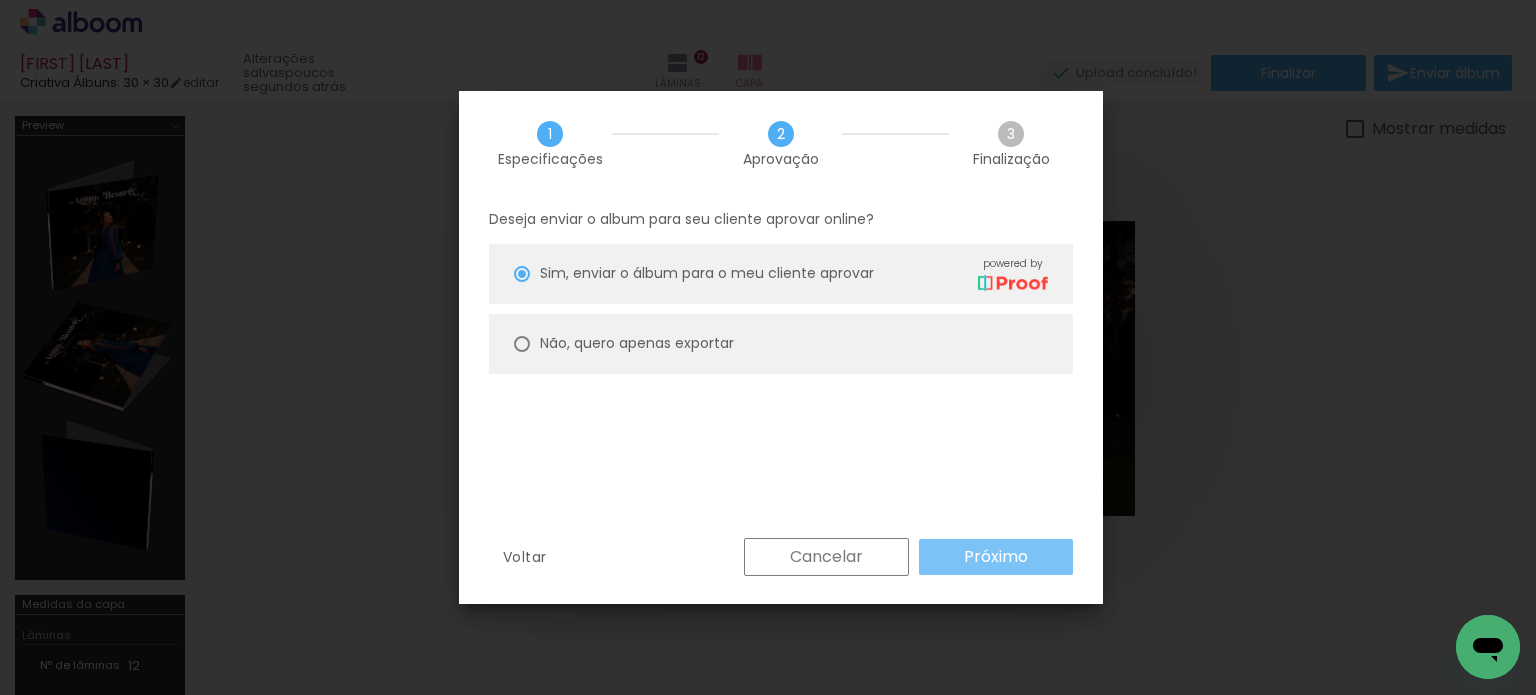 click on "Próximo" at bounding box center [0, 0] 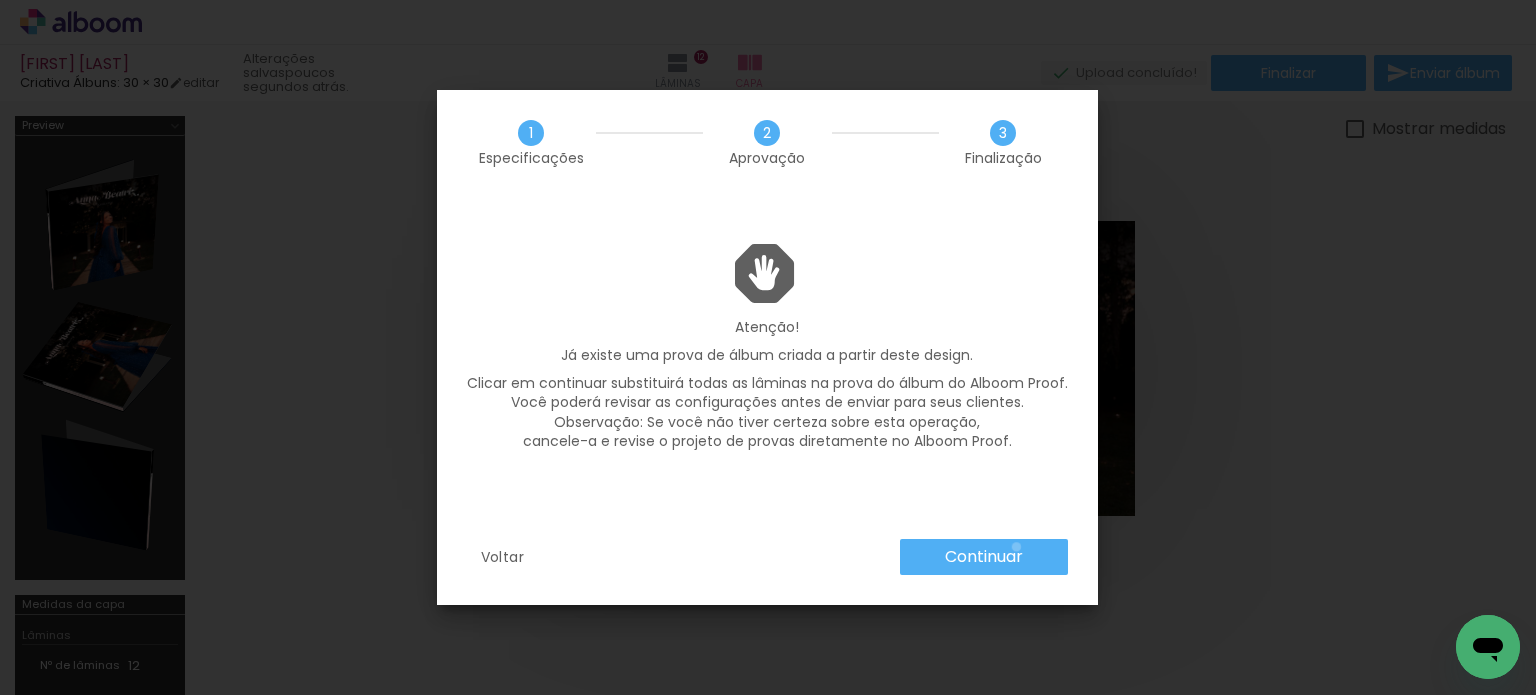 click on "Continuar" at bounding box center (0, 0) 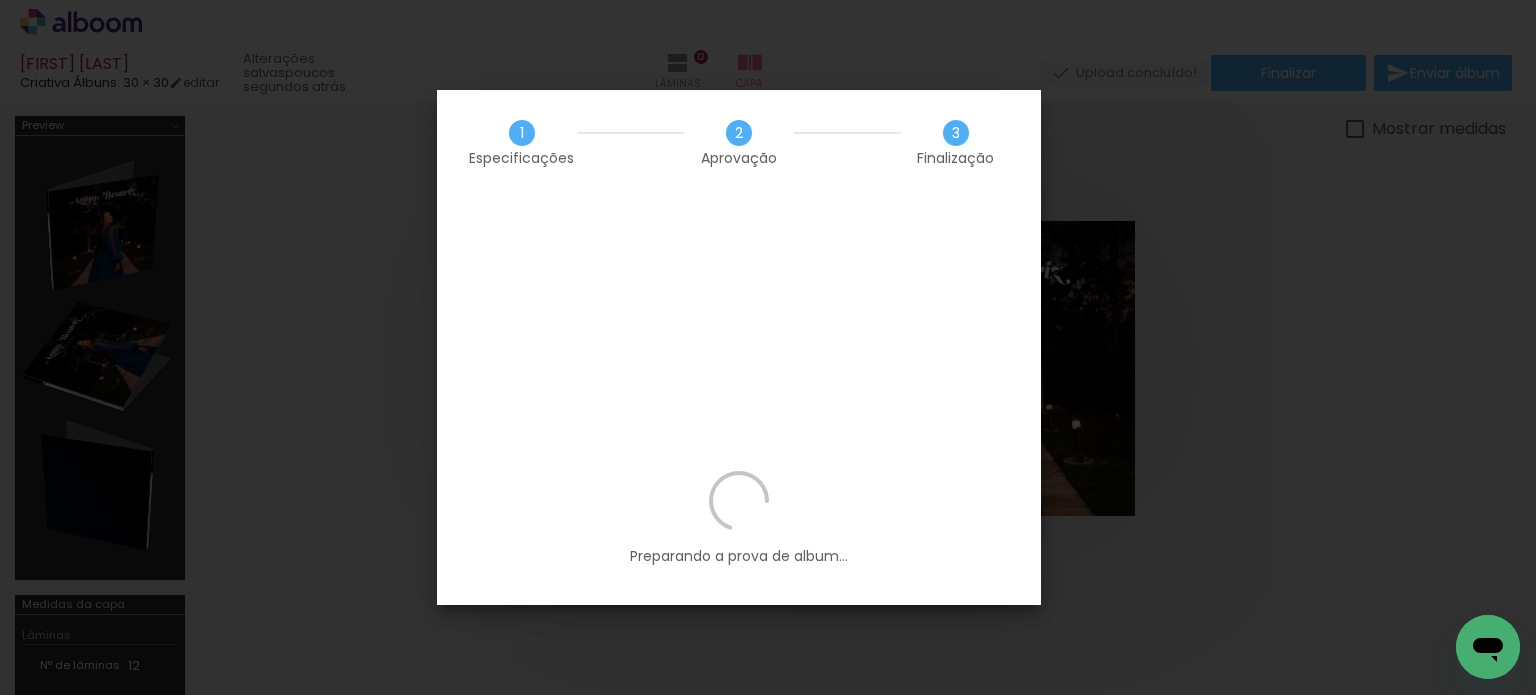 click on "Preparando a prova de album..." at bounding box center (739, 518) 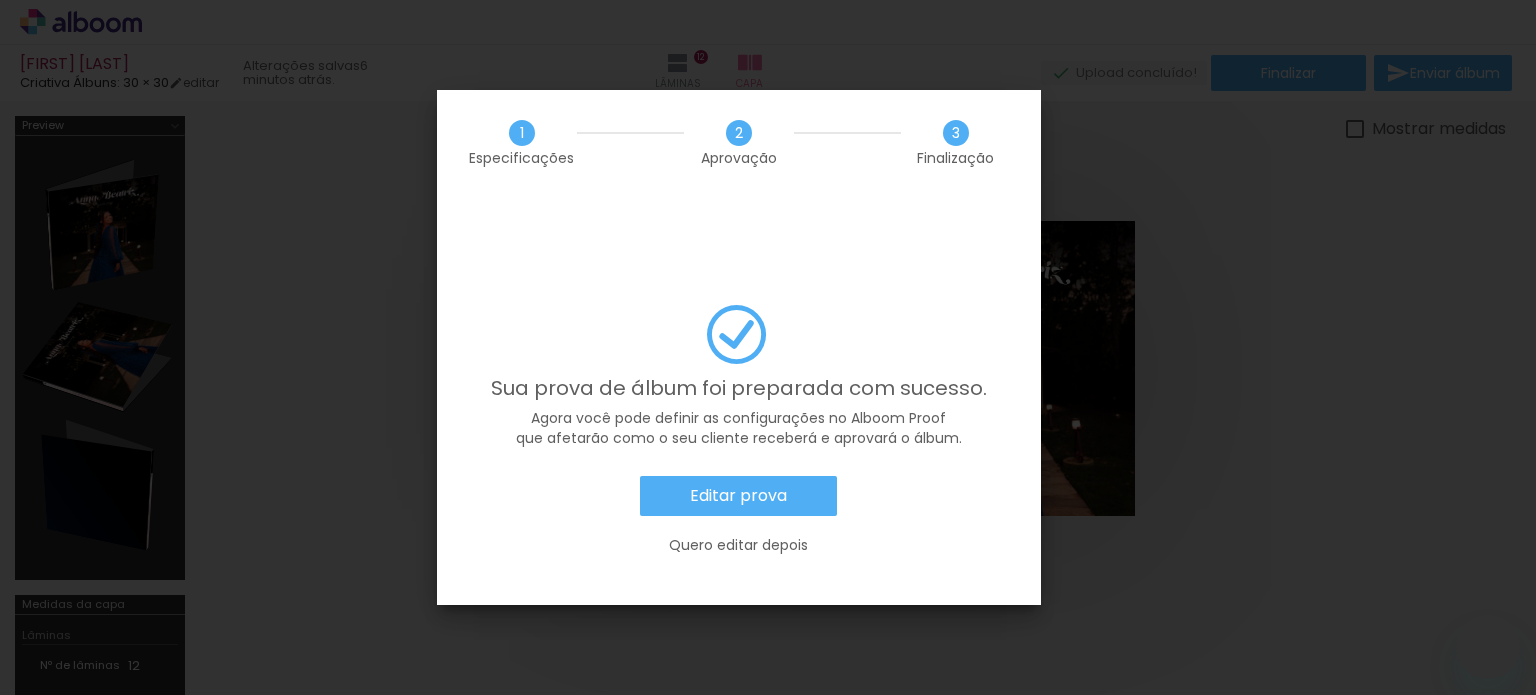 scroll, scrollTop: 0, scrollLeft: 0, axis: both 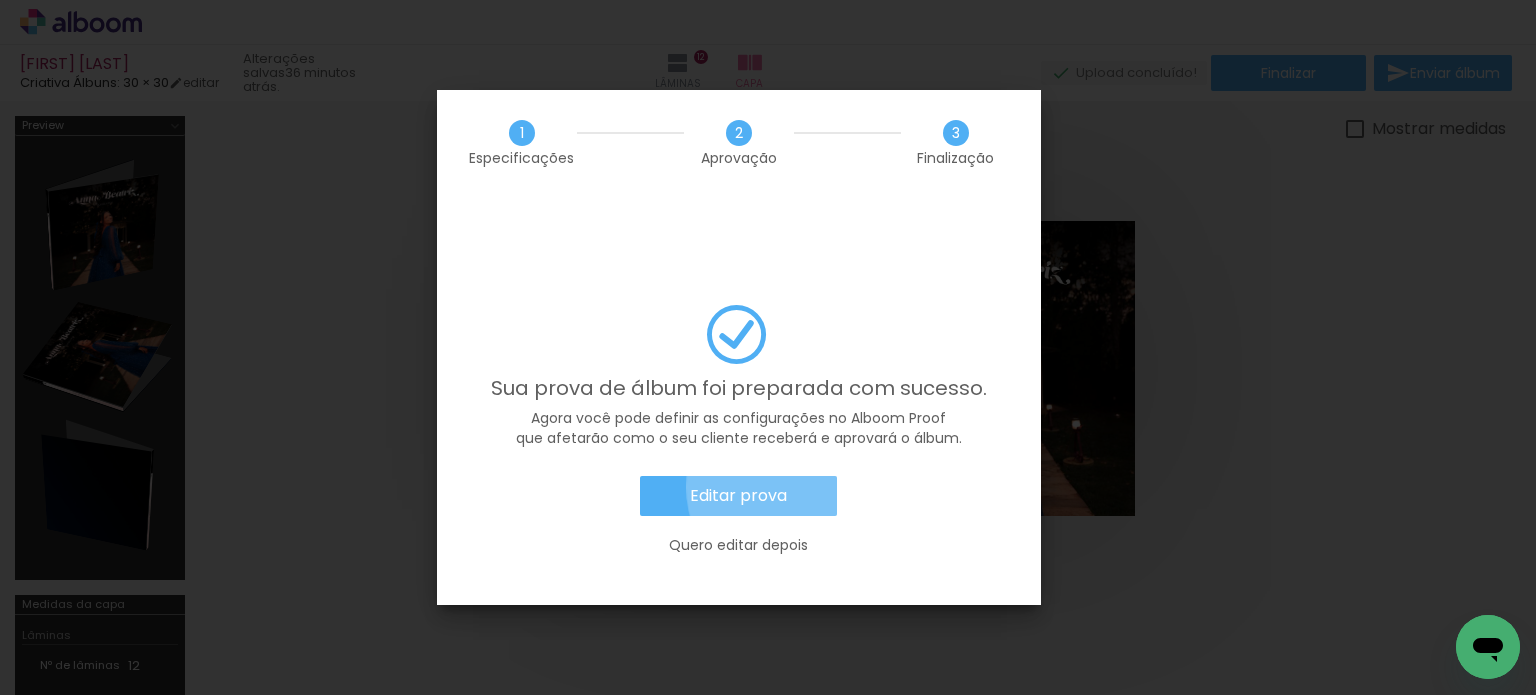click on "Editar prova" at bounding box center (738, 496) 